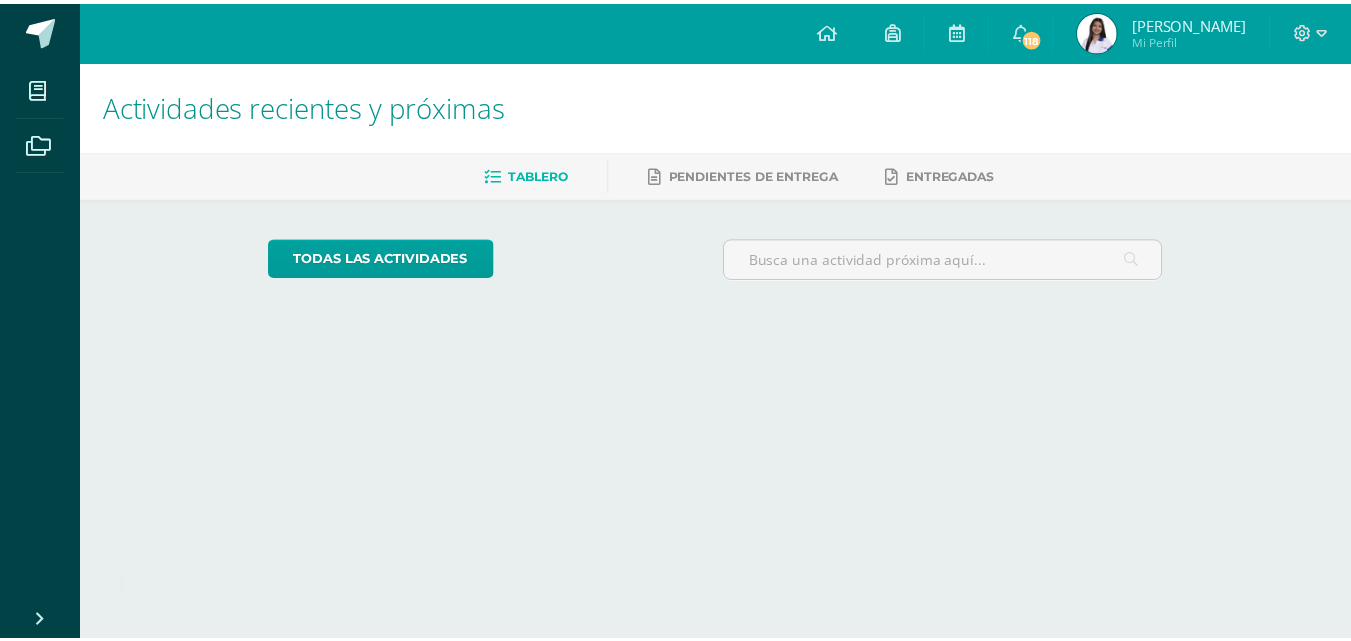 scroll, scrollTop: 0, scrollLeft: 0, axis: both 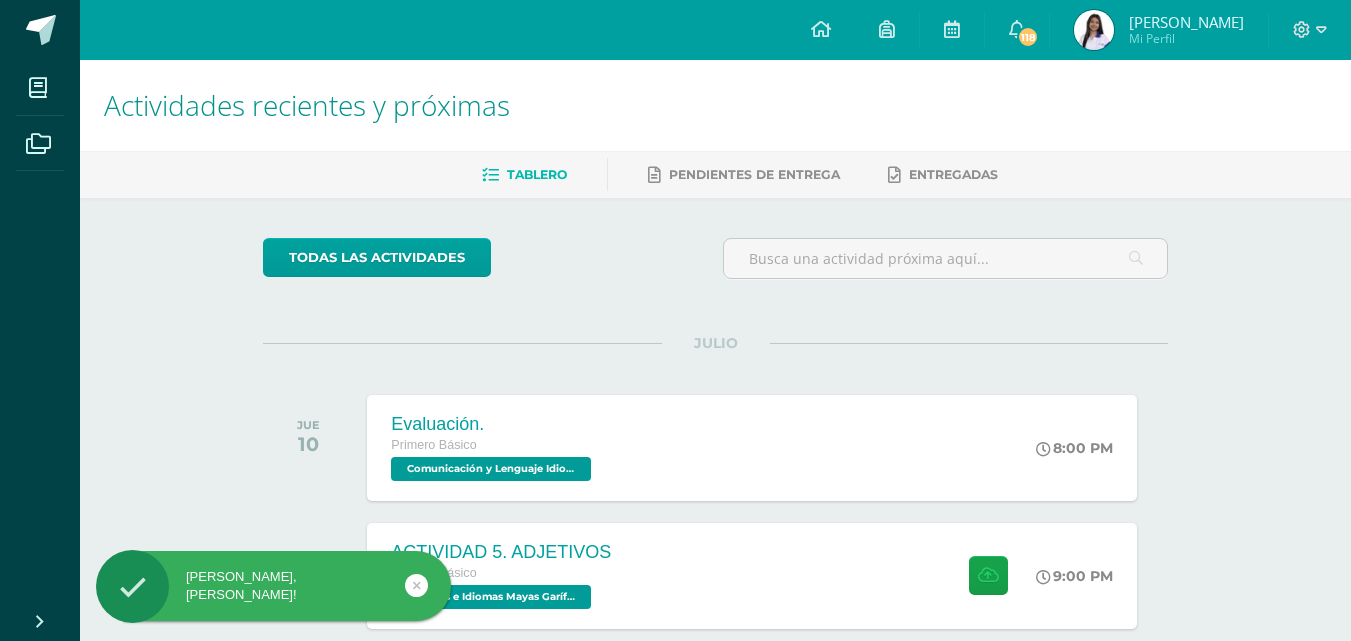 click on "Madison Daniela
Mi Perfil" at bounding box center [1159, 30] 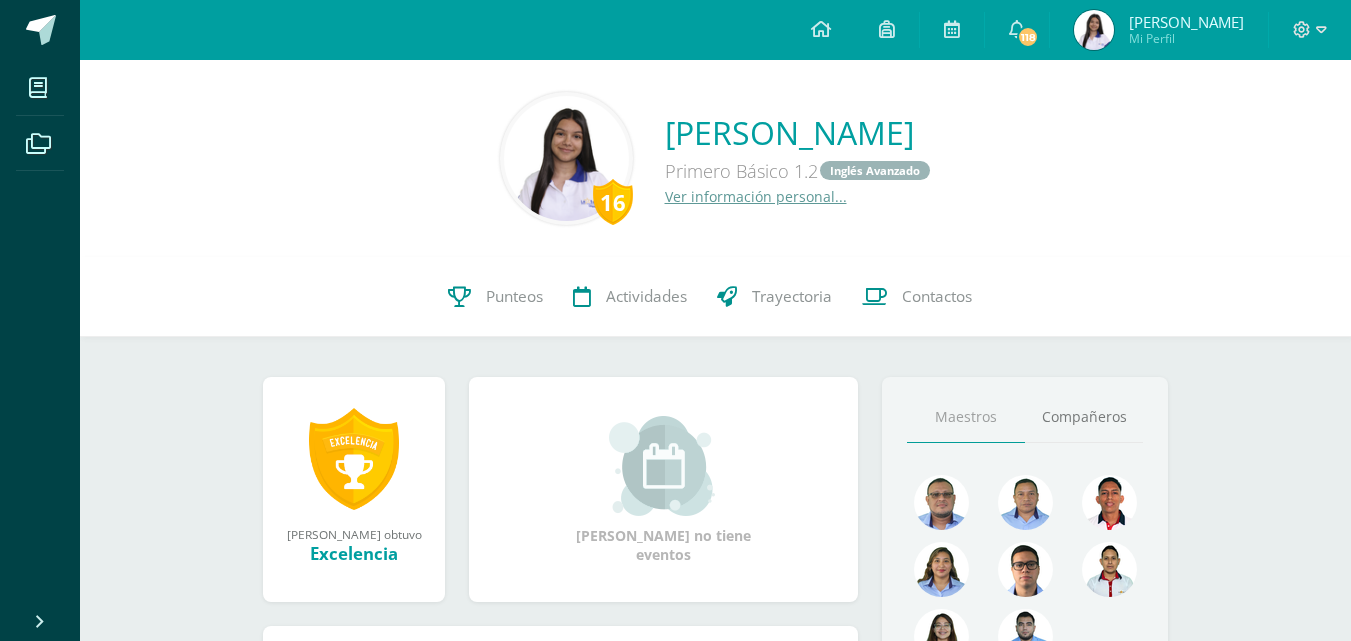 scroll, scrollTop: 0, scrollLeft: 0, axis: both 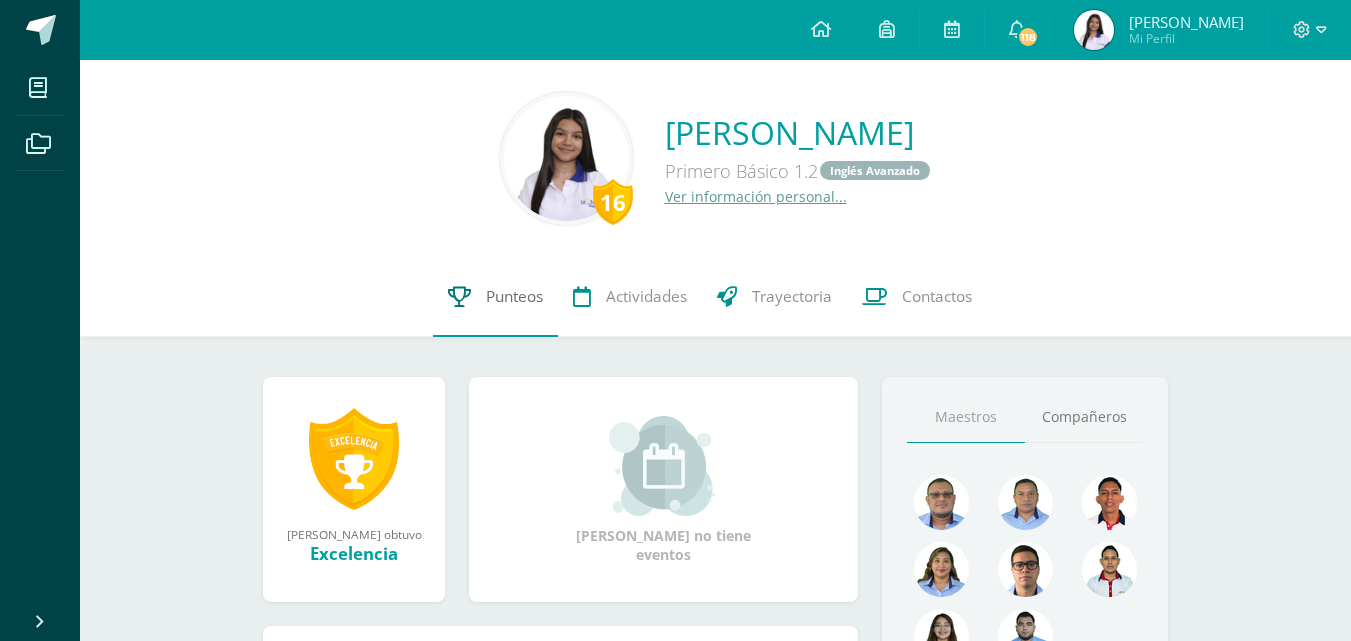 click on "Punteos" at bounding box center [514, 296] 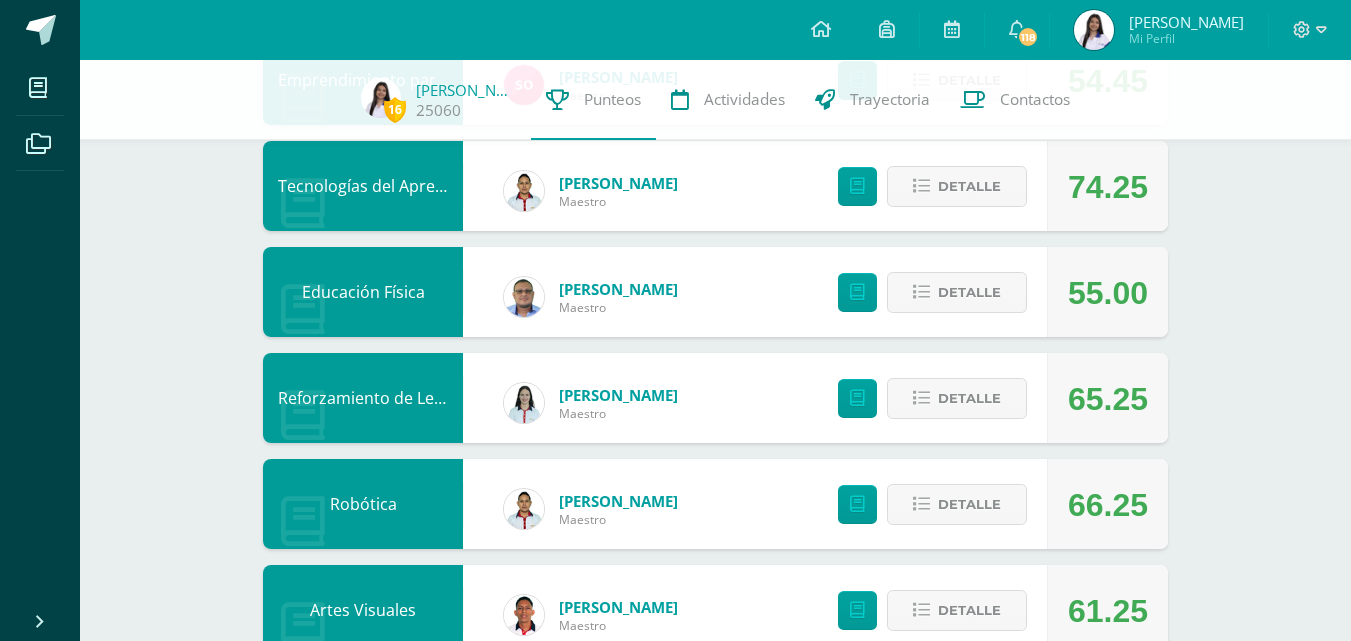 scroll, scrollTop: 1236, scrollLeft: 0, axis: vertical 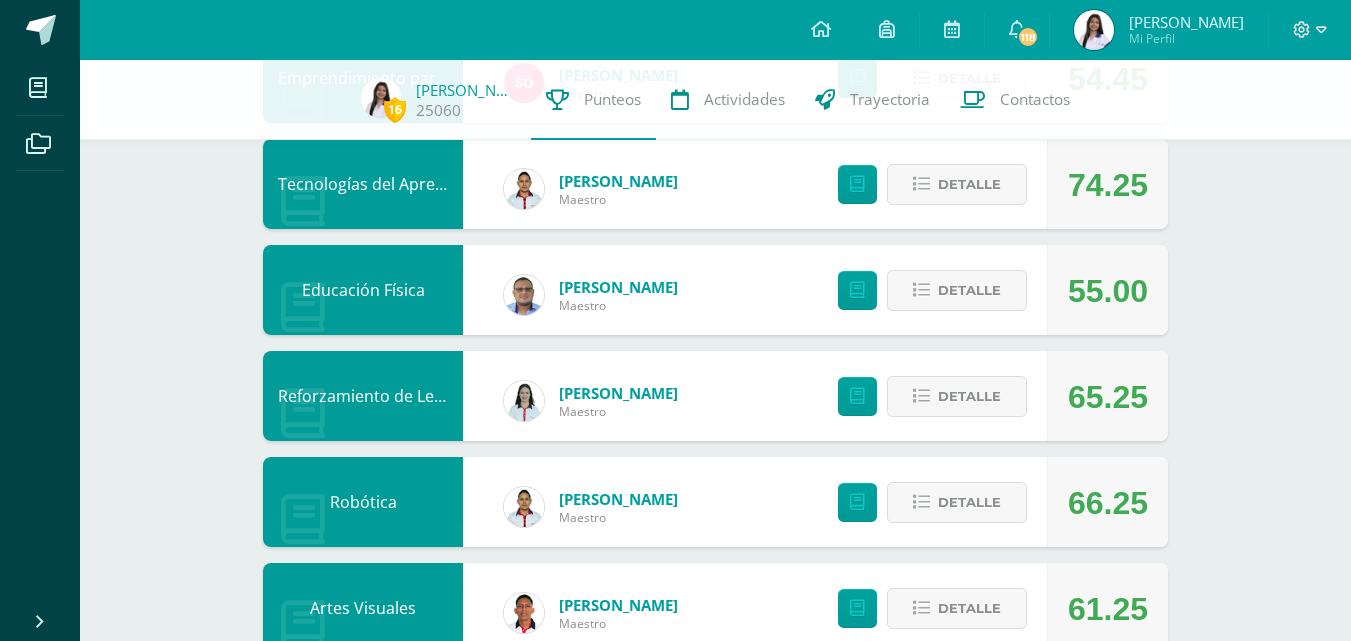 click on "[PERSON_NAME]" at bounding box center (618, 181) 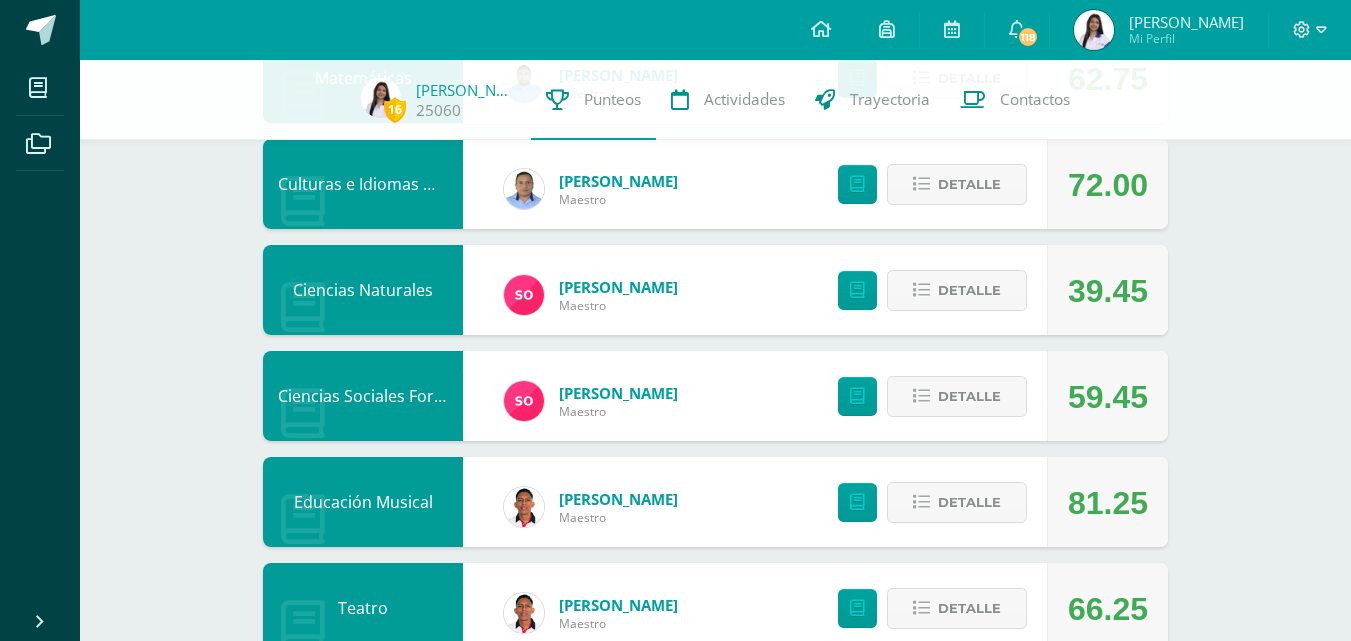 scroll, scrollTop: 493, scrollLeft: 0, axis: vertical 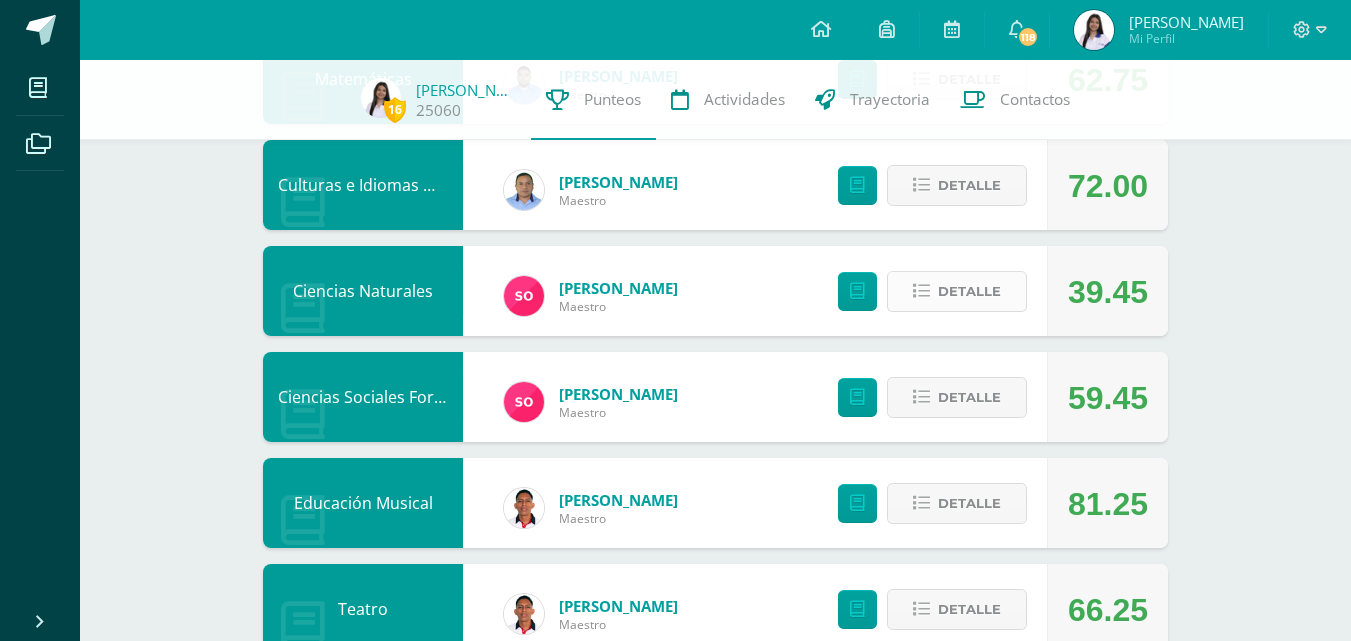 click on "Detalle" at bounding box center (969, 291) 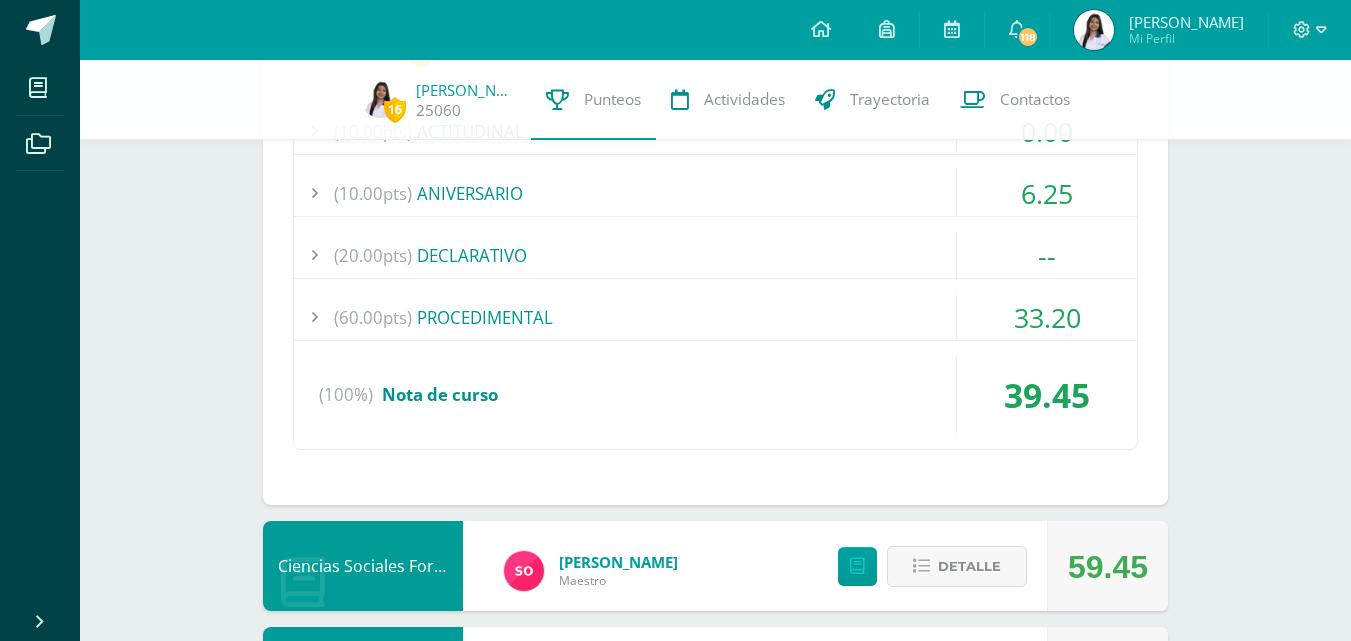 scroll, scrollTop: 197, scrollLeft: 0, axis: vertical 